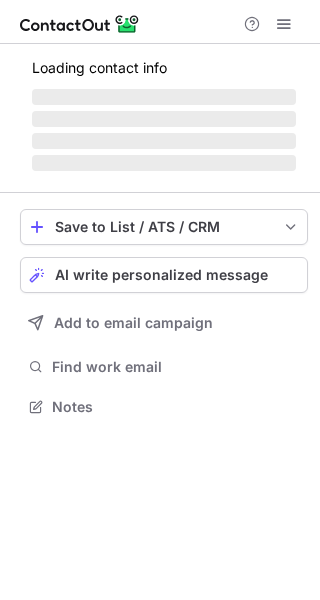 scroll, scrollTop: 0, scrollLeft: 0, axis: both 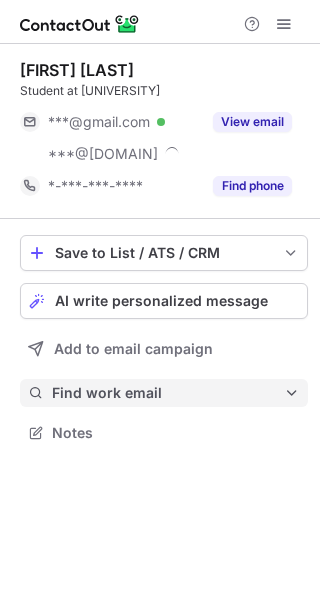 click on "Find work email" at bounding box center (168, 393) 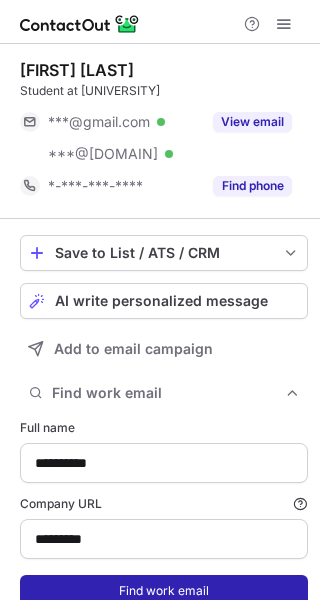 click on "Find work email" at bounding box center (164, 591) 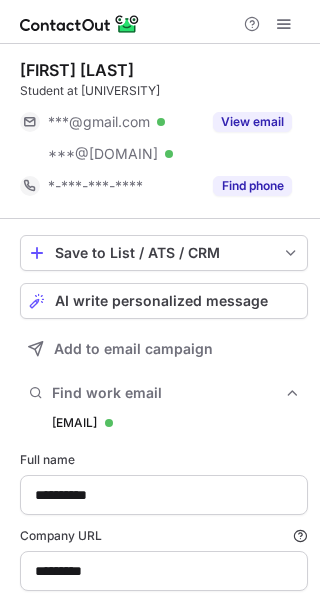 scroll, scrollTop: 10, scrollLeft: 10, axis: both 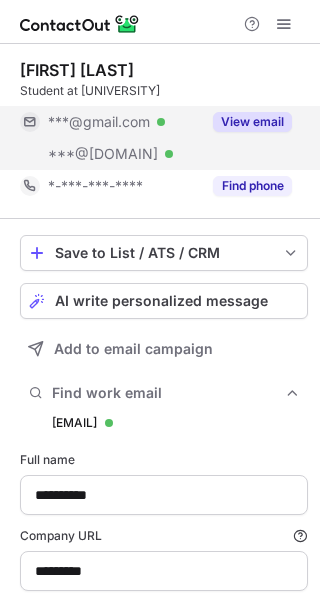 click on "View email" at bounding box center (252, 122) 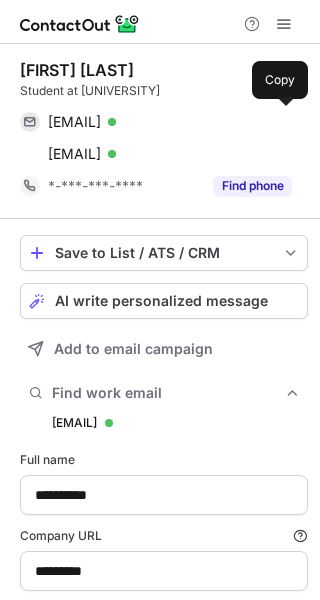 click on "jroth815@gmail.com Verified" at bounding box center [170, 122] 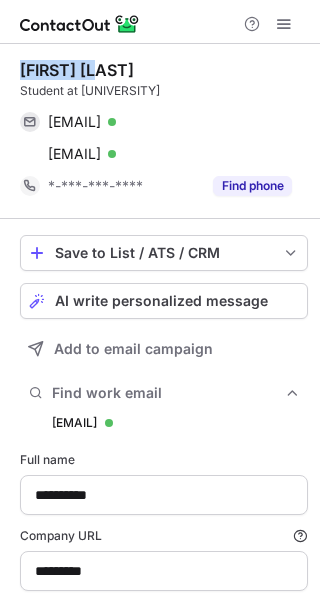 drag, startPoint x: 116, startPoint y: 68, endPoint x: 17, endPoint y: 72, distance: 99.08077 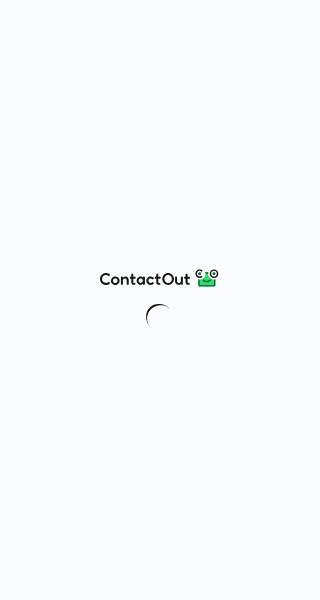 scroll, scrollTop: 0, scrollLeft: 0, axis: both 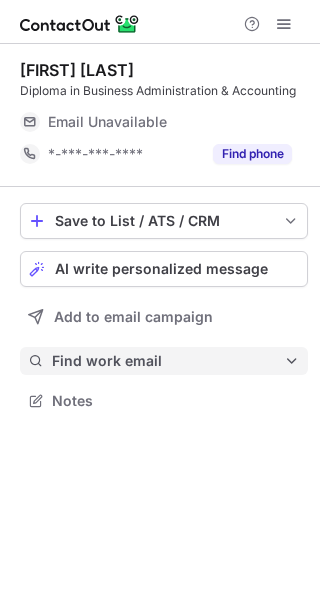click on "Find work email" at bounding box center (168, 361) 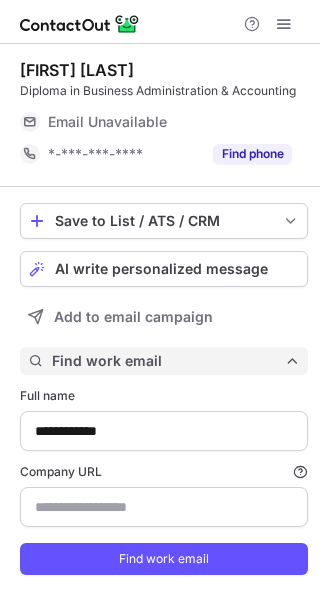 scroll, scrollTop: 10, scrollLeft: 10, axis: both 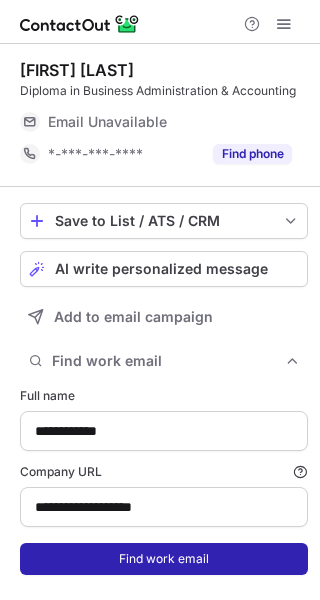 click on "Find work email" at bounding box center (164, 559) 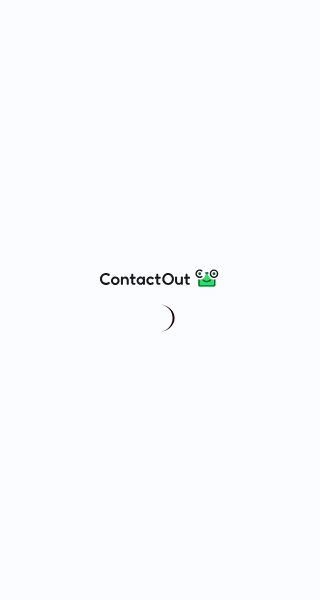 scroll, scrollTop: 0, scrollLeft: 0, axis: both 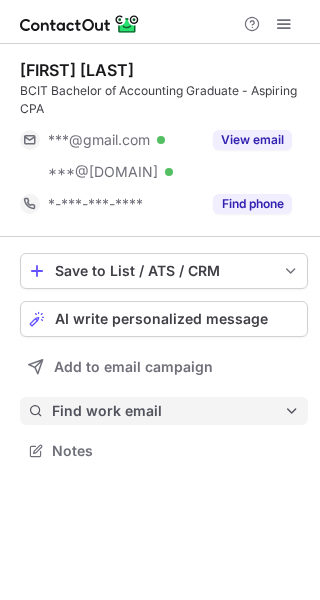 click on "Find work email" at bounding box center [168, 411] 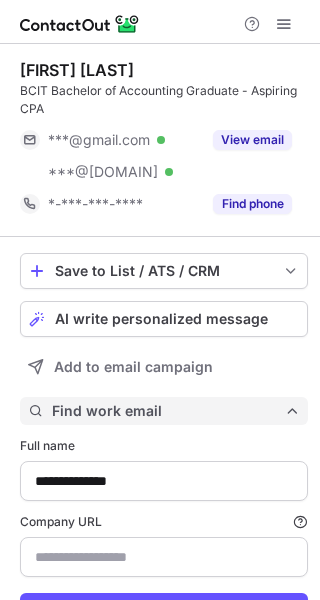 scroll, scrollTop: 10, scrollLeft: 10, axis: both 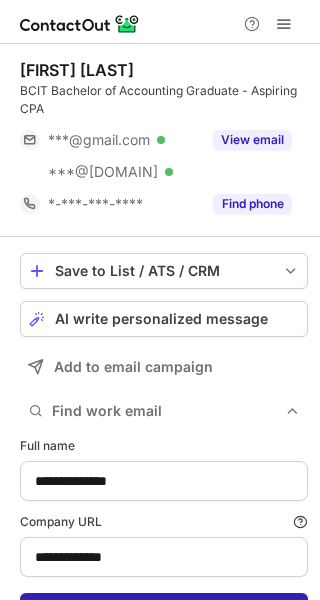 click on "Find work email" at bounding box center [164, 609] 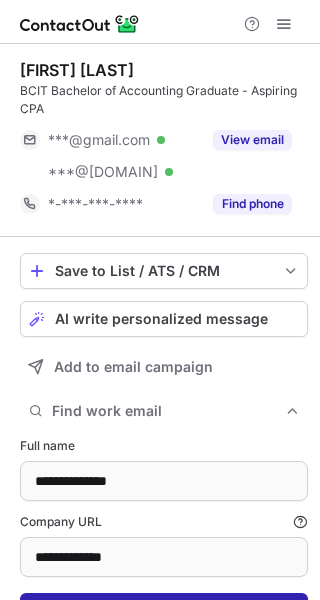 scroll, scrollTop: 10, scrollLeft: 10, axis: both 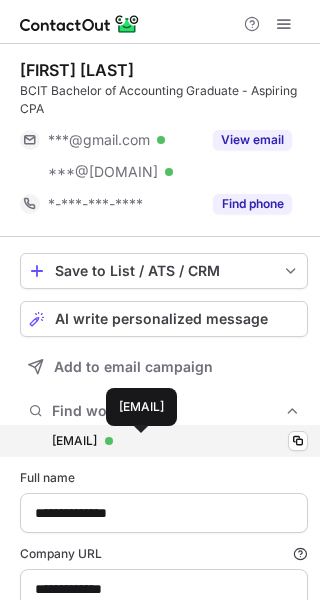 click on "dpeligro@innovatebc.ca" at bounding box center [74, 441] 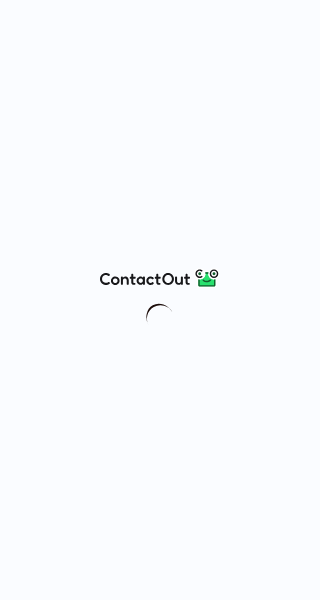 scroll, scrollTop: 0, scrollLeft: 0, axis: both 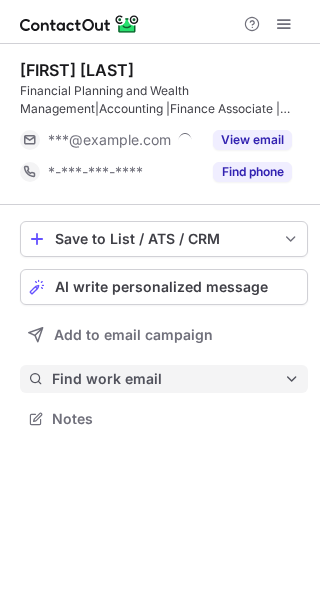 click on "Find work email" at bounding box center (168, 379) 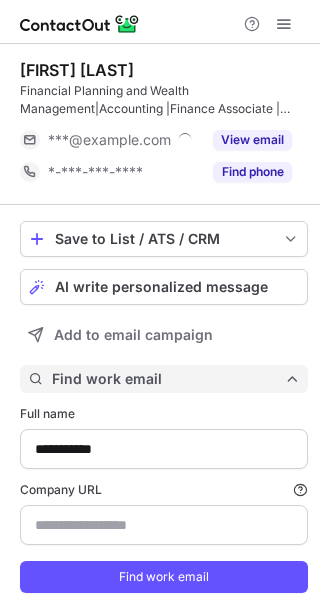 scroll, scrollTop: 10, scrollLeft: 10, axis: both 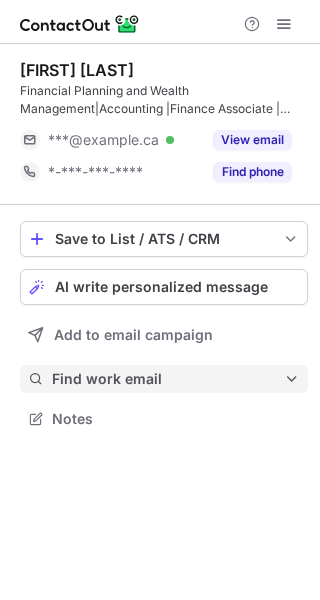 click on "Find work email" at bounding box center [168, 379] 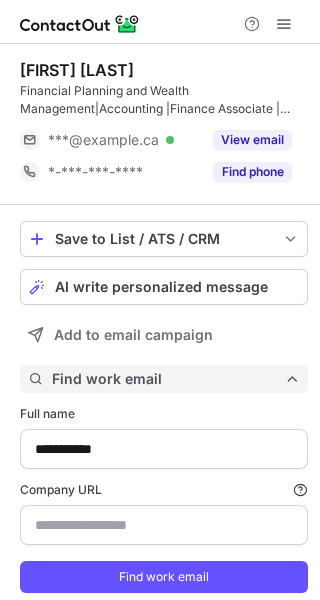 scroll, scrollTop: 10, scrollLeft: 10, axis: both 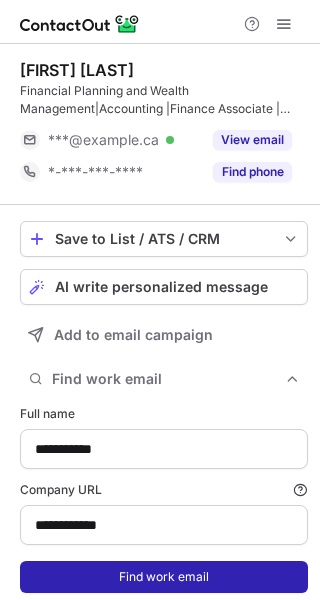 click on "Find work email" at bounding box center [164, 577] 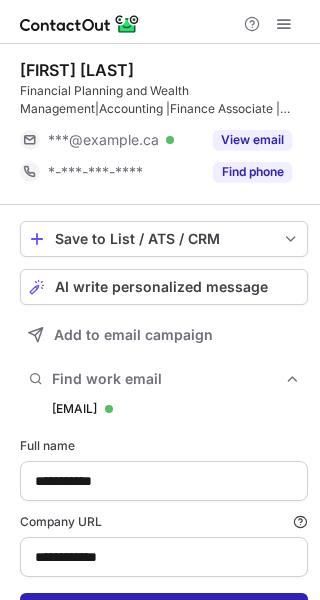 scroll, scrollTop: 10, scrollLeft: 10, axis: both 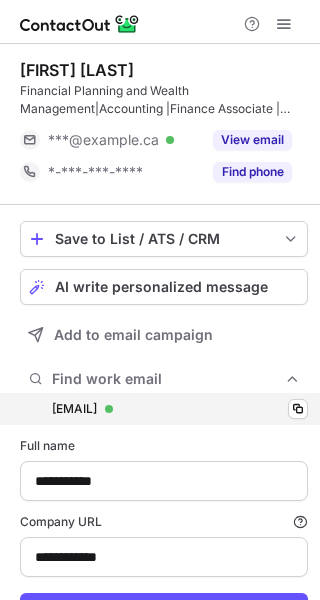click on "smathai@westurban.ca smathai@westurban.ca Verified Copy" at bounding box center [164, 409] 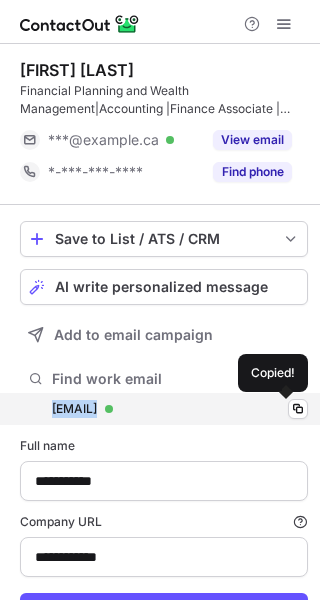 click on "smathai@westurban.ca smathai@westurban.ca Verified Copied!" at bounding box center (164, 409) 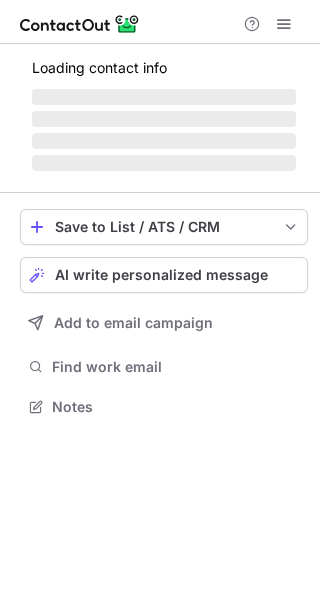scroll, scrollTop: 0, scrollLeft: 0, axis: both 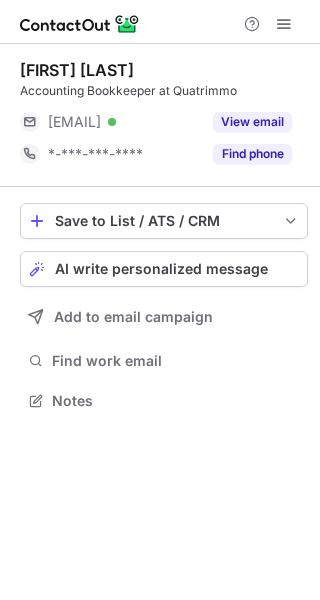 drag, startPoint x: 146, startPoint y: 78, endPoint x: 17, endPoint y: 77, distance: 129.00388 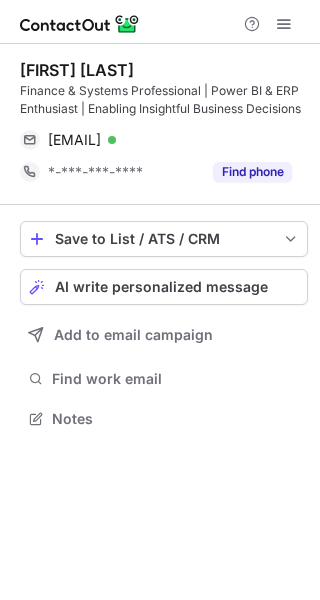 scroll, scrollTop: 0, scrollLeft: 0, axis: both 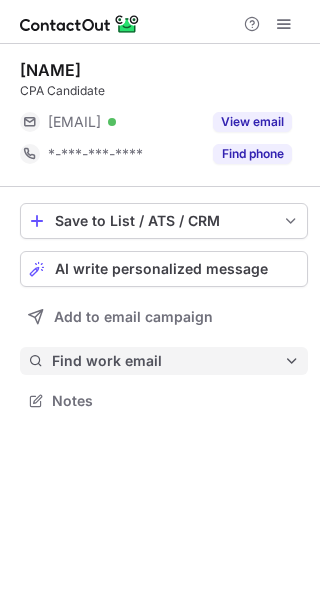 click on "Find work email" at bounding box center [168, 361] 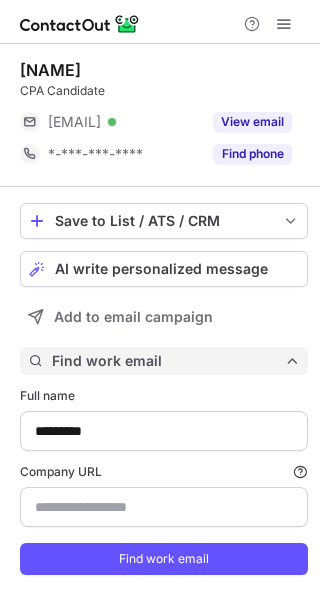 scroll, scrollTop: 10, scrollLeft: 10, axis: both 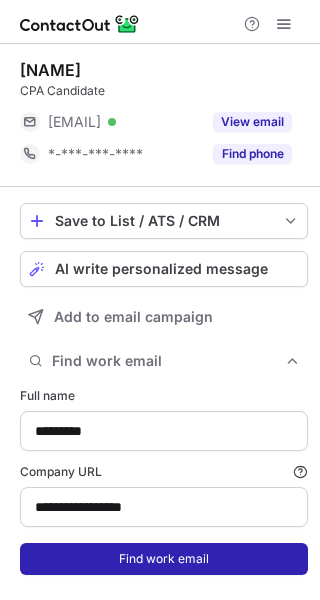 click on "Find work email" at bounding box center [164, 559] 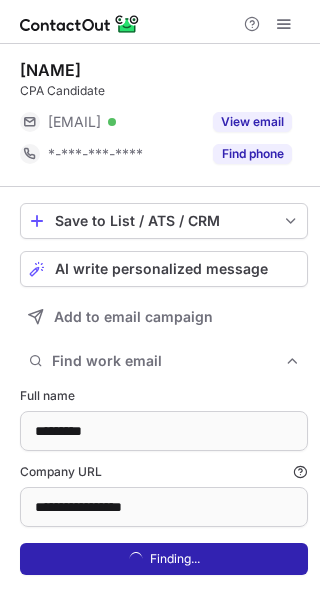 scroll, scrollTop: 10, scrollLeft: 10, axis: both 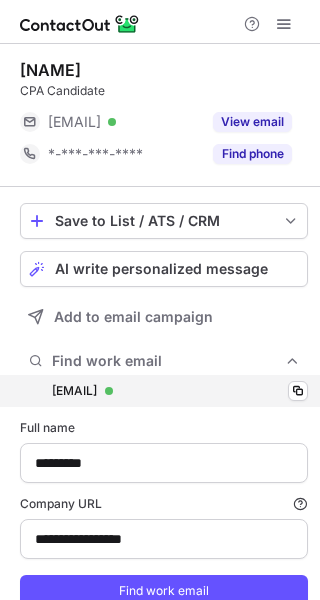 click on "amy.brown@thomascavanagh.ca amy.brown@thomascavanagh.ca Verified Copy" at bounding box center (164, 391) 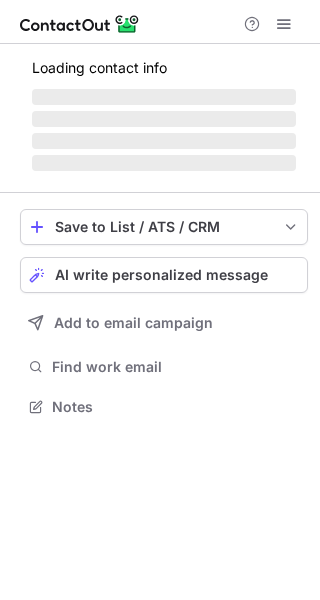 scroll, scrollTop: 0, scrollLeft: 0, axis: both 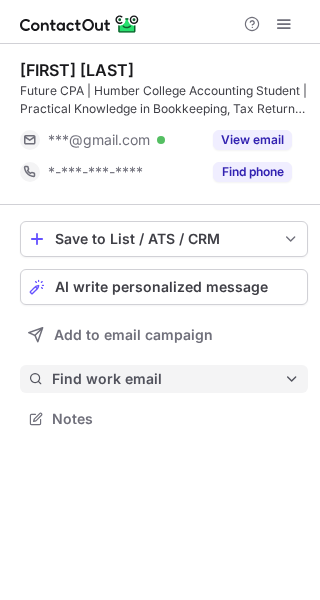 click on "Find work email" at bounding box center [168, 379] 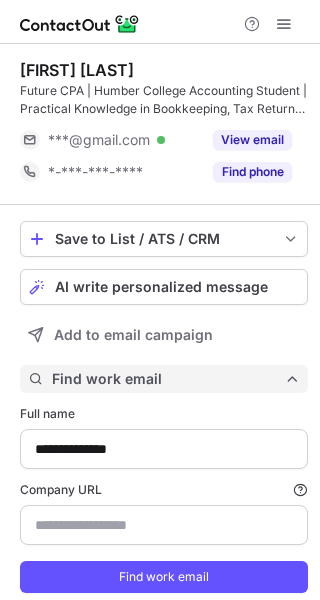 scroll, scrollTop: 10, scrollLeft: 10, axis: both 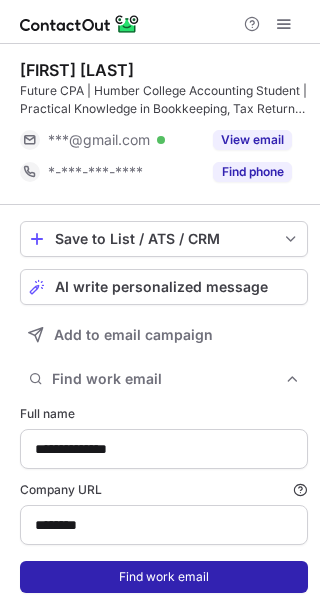 click on "Find work email" at bounding box center [164, 577] 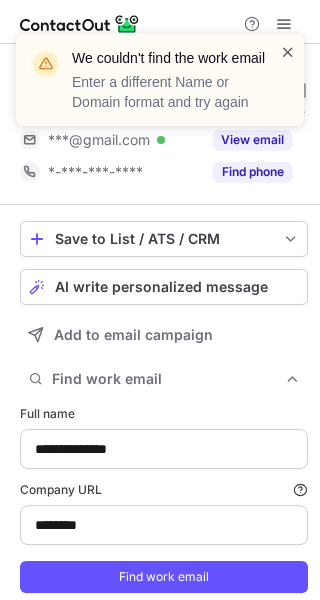 click at bounding box center [288, 52] 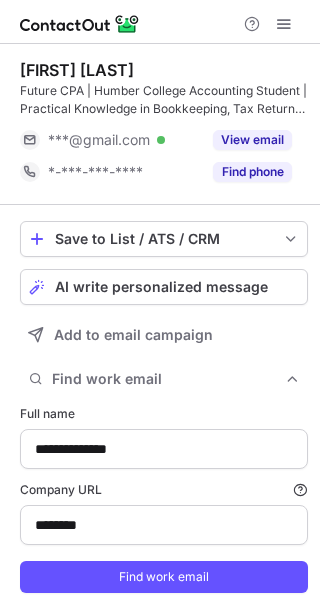 click on "View email" at bounding box center [252, 140] 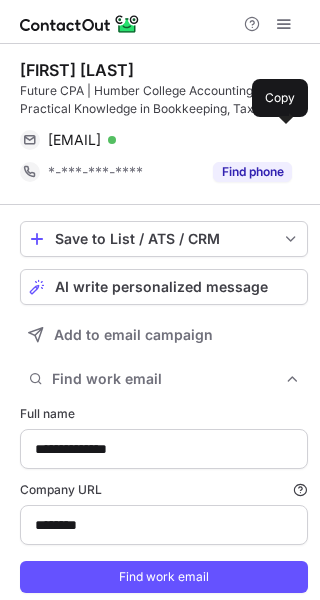 click on "malhotraanmol15@gmail.com Verified" at bounding box center [170, 140] 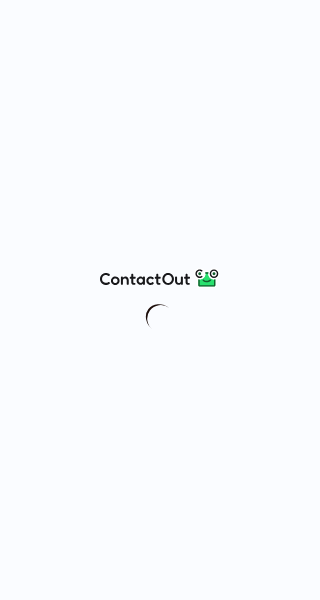 scroll, scrollTop: 0, scrollLeft: 0, axis: both 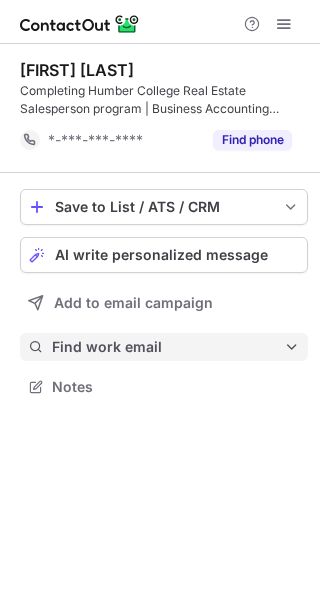 click on "Find work email" at bounding box center (164, 347) 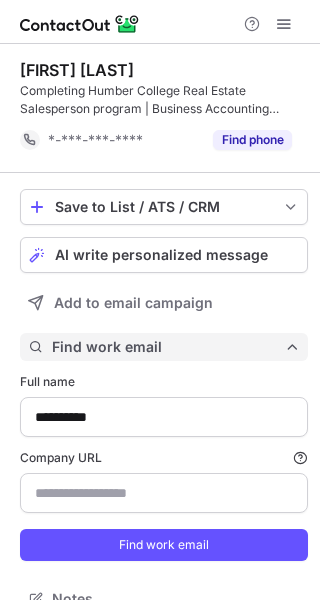 scroll, scrollTop: 10, scrollLeft: 10, axis: both 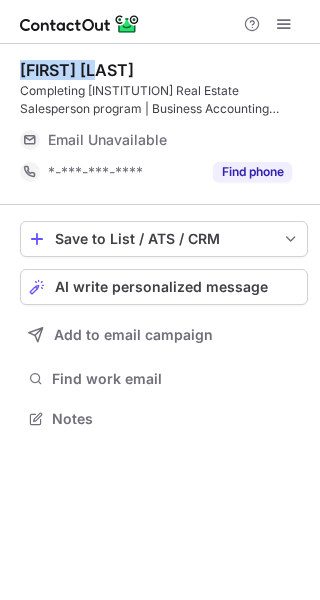 drag, startPoint x: 121, startPoint y: 76, endPoint x: 12, endPoint y: 70, distance: 109.165016 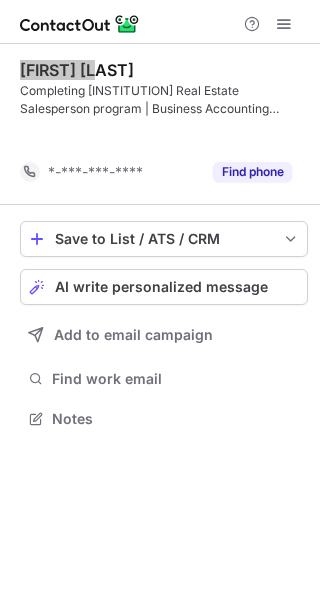 scroll, scrollTop: 373, scrollLeft: 320, axis: both 